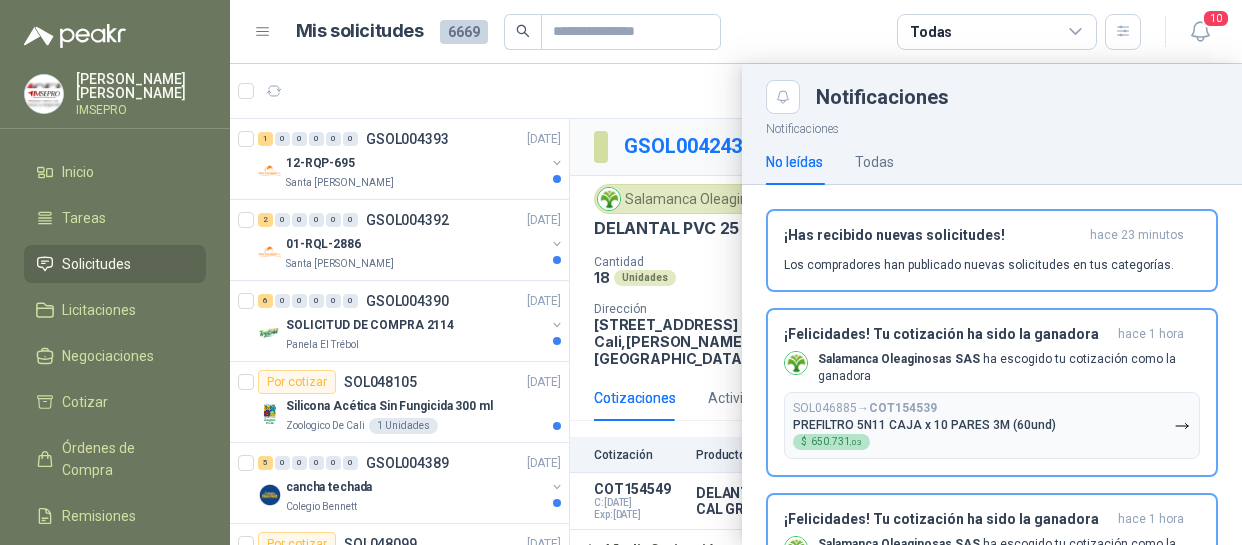 scroll, scrollTop: 0, scrollLeft: 0, axis: both 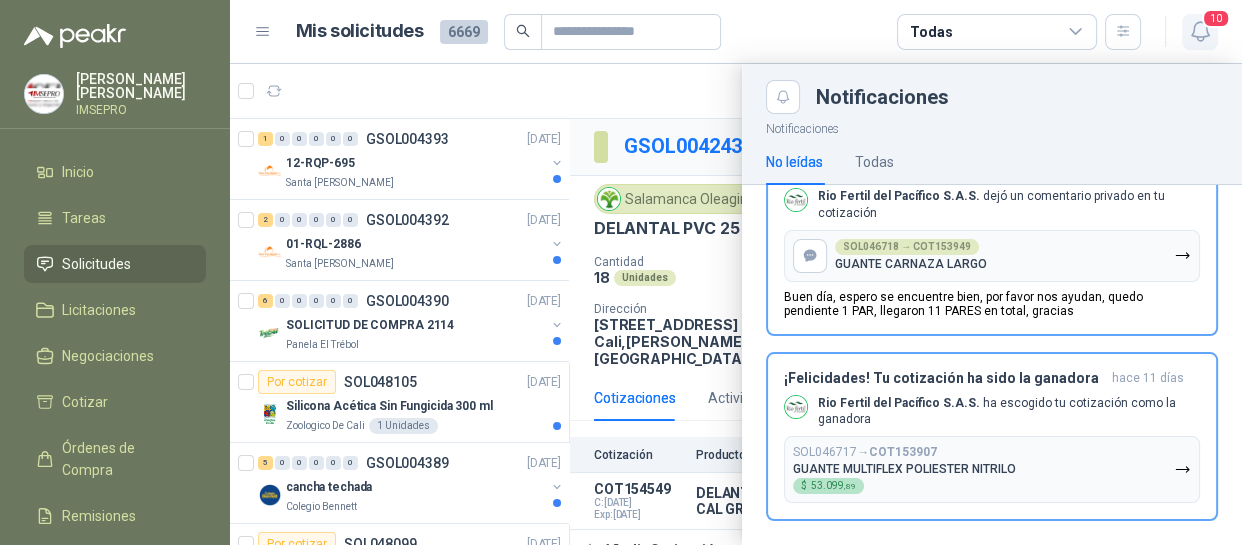 click on "10" at bounding box center (1216, 18) 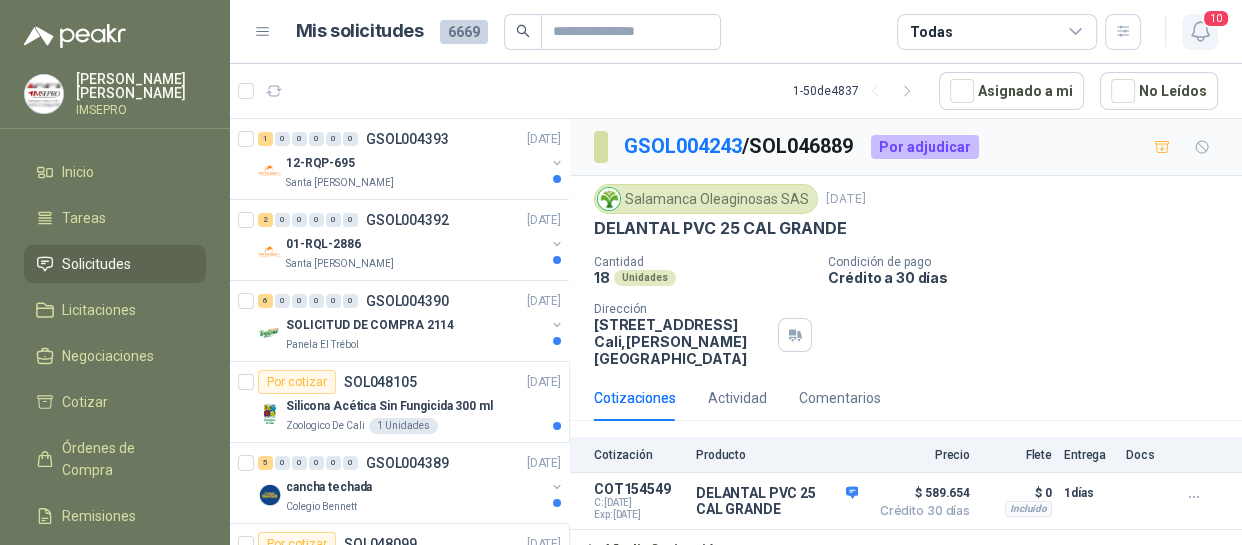 click on "10" at bounding box center [1216, 18] 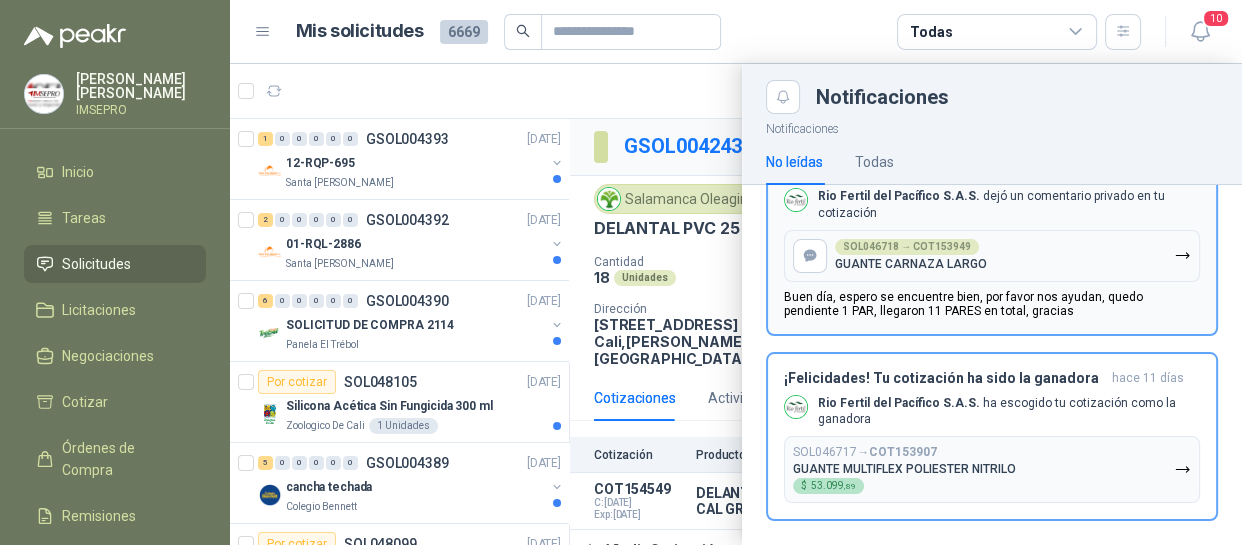 click on "Buen día, espero se encuentre bien, por favor nos ayudan, quedo pendiente 1 PAR, llegaron 11 PARES en total, gracias" at bounding box center [992, 304] 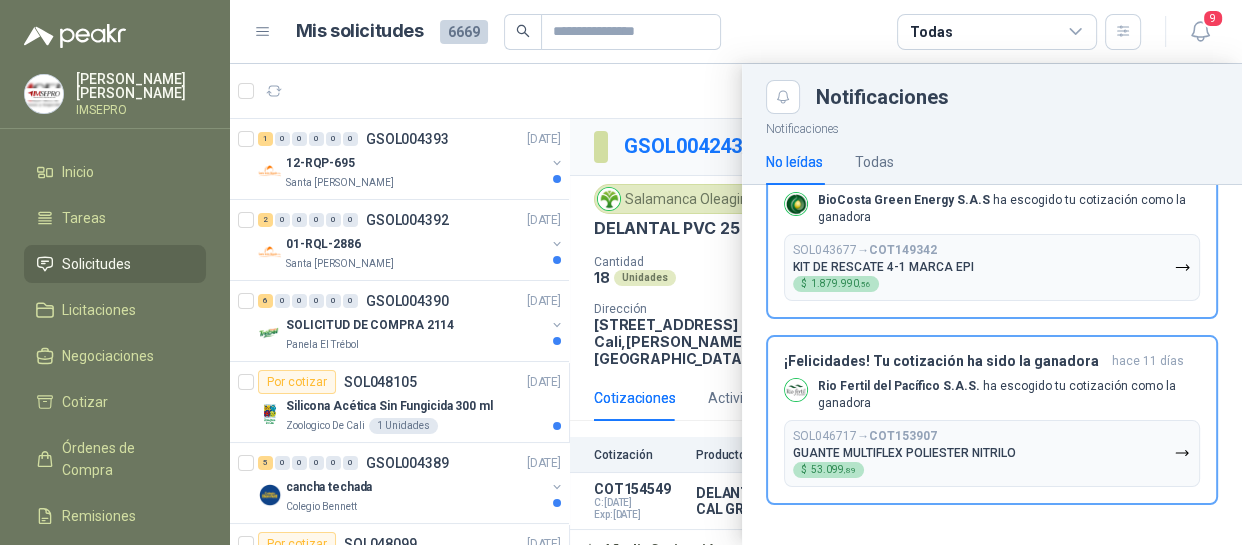 scroll, scrollTop: 1270, scrollLeft: 0, axis: vertical 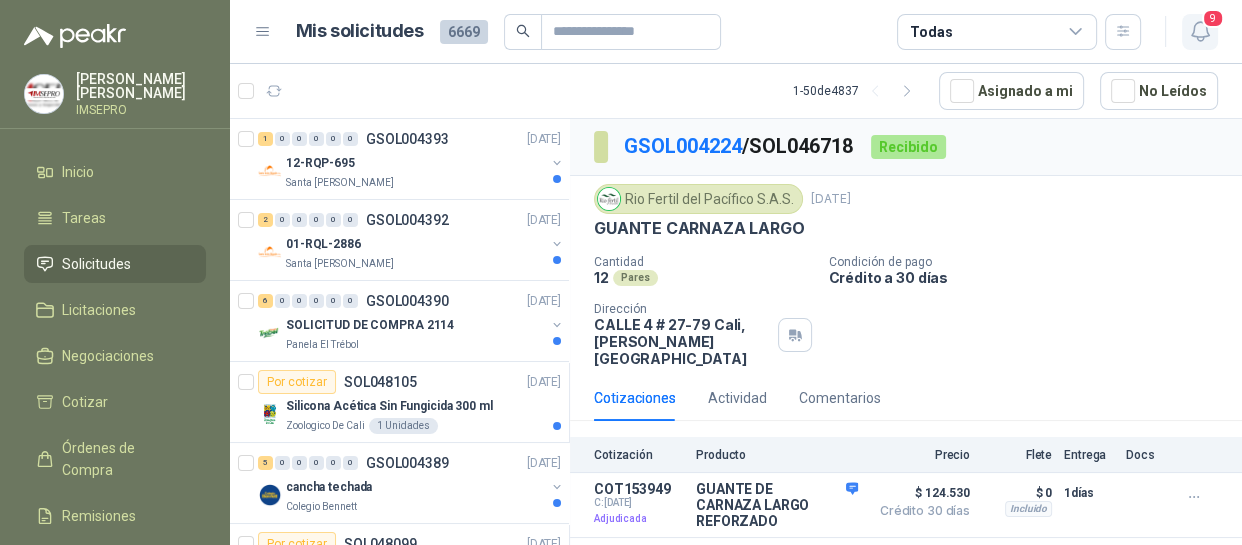 click on "[PERSON_NAME] IMSEPRO   Inicio   Tareas   Solicitudes   Licitaciones   Negociaciones   Cotizar   Órdenes de Compra   Remisiones   Configuración   Manuales y ayuda Mis solicitudes 6669 Todas 9 1 - 50  de  4837 Asignado a mi No Leídos 1   0   0   0   0   0   GSOL004393 [DATE]   12-RQP-695 Santa [PERSON_NAME]   2   0   0   0   0   0   GSOL004392 [DATE]   01-RQL-2886 Santa [PERSON_NAME]   6   0   0   0   0   0   GSOL004390 [DATE]   SOLICITUD DE COMPRA 2114 Panela El Trébol   Por cotizar SOL048105 [DATE]   Silicona Acética Sin Fungicida 300 ml Zoologico De Cali  1   Unidades 5   0   0   0   0   0   GSOL004389 [DATE]   cancha techada Colegio [PERSON_NAME]   Por cotizar SOL048099 [DATE]   TUBO LED T5 PARA RIELl 30 CM 110-220 V Almatec 6   Unidades 3   0   0   0   0   0   GSOL004388 [DATE]   mm packaging MM Packaging Colombia   3   0   0   0   0   0   GSOL004386 [DATE]   PEDIDO CARPINTERIA Y ELECTRICO  Colegio [PERSON_NAME]   1   0   0   0   0   0   GSOL004385 [DATE]   01-RQU-2130   1   0" at bounding box center (621, 272) 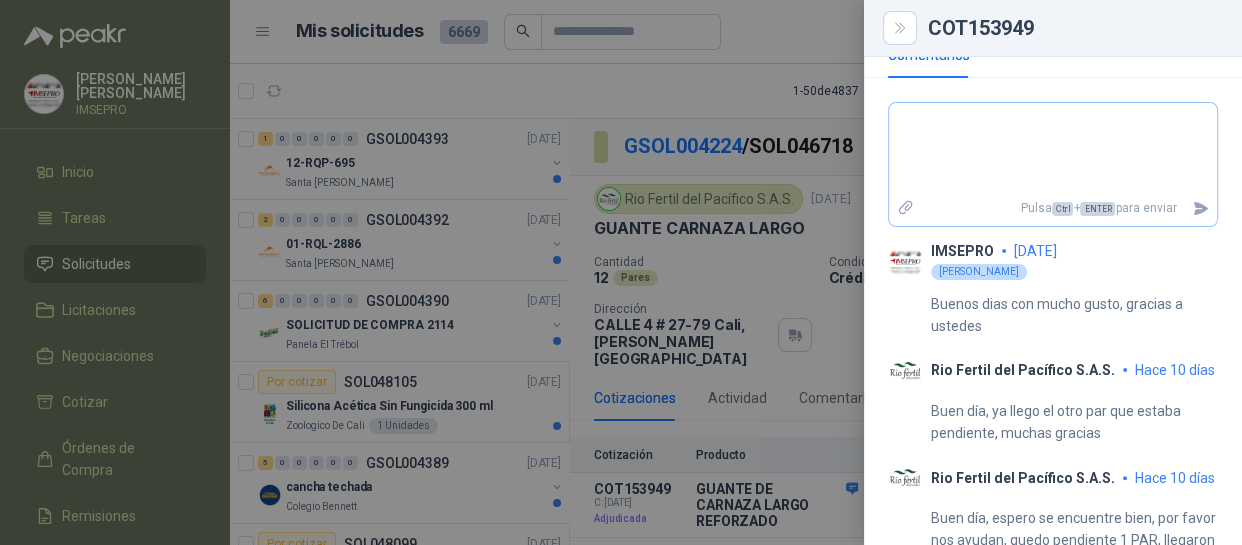 scroll, scrollTop: 998, scrollLeft: 0, axis: vertical 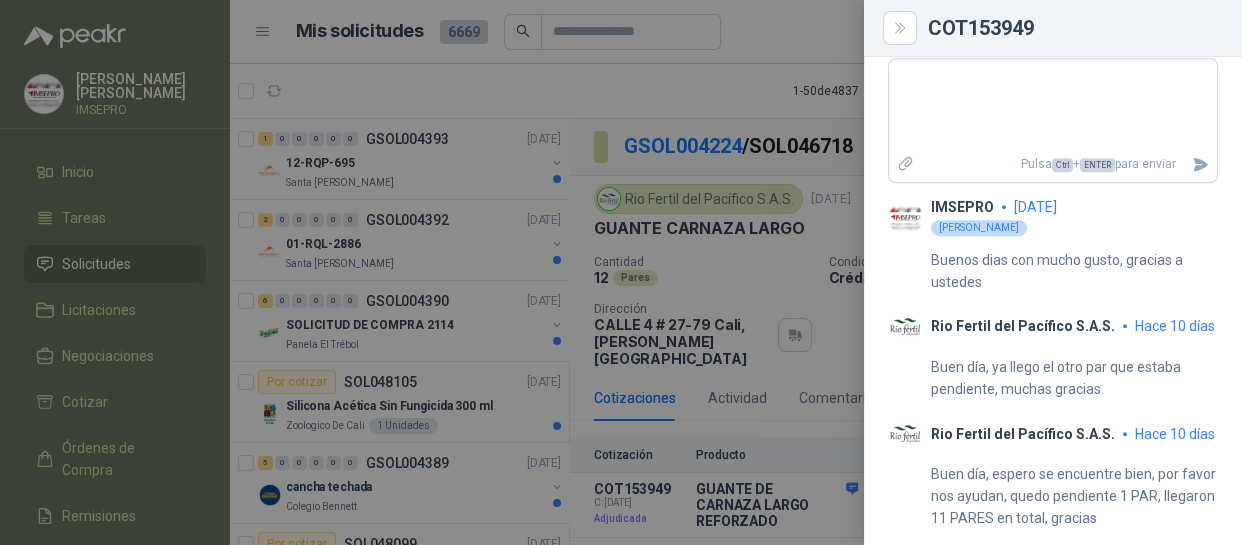 click on "[PERSON_NAME]" at bounding box center (979, 228) 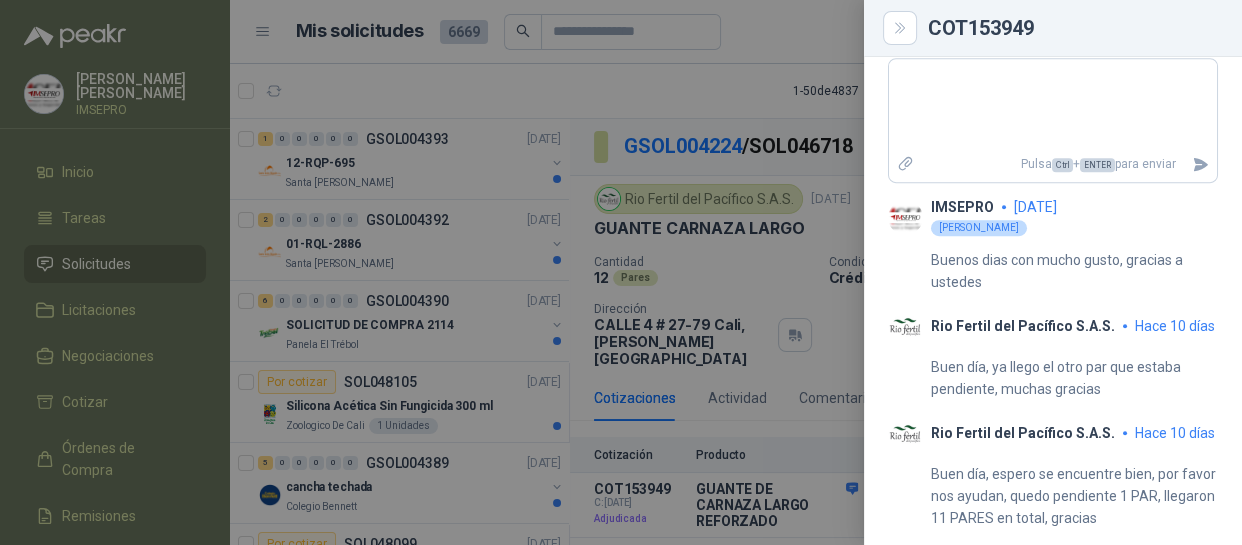 click on "Buen día, ya llego el otro par que estaba pendiente, muchas gracias" at bounding box center [1074, 378] 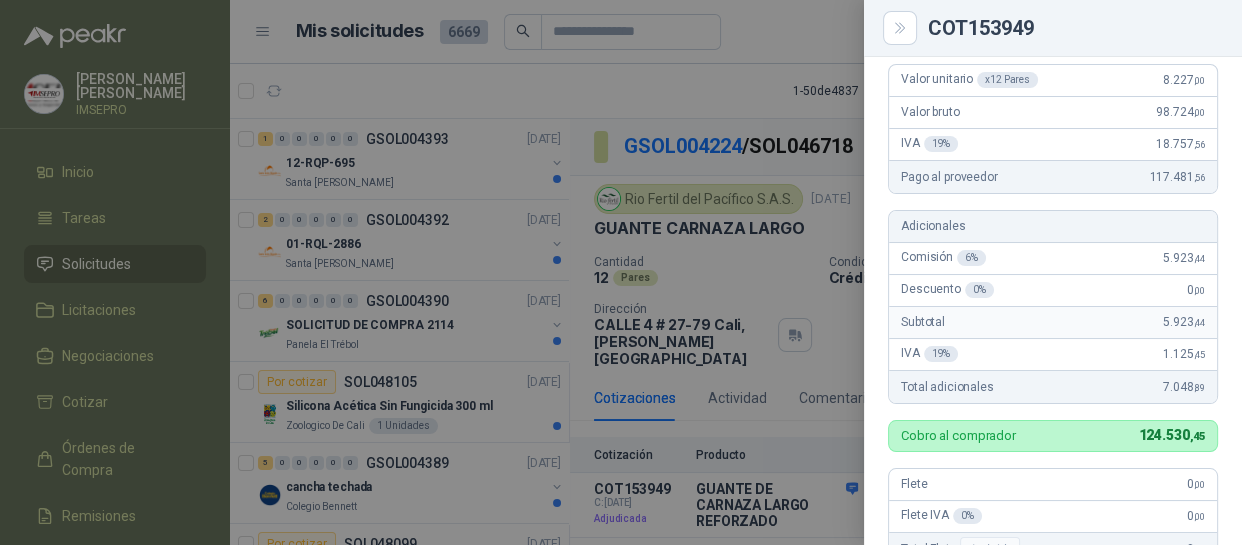 scroll, scrollTop: 180, scrollLeft: 0, axis: vertical 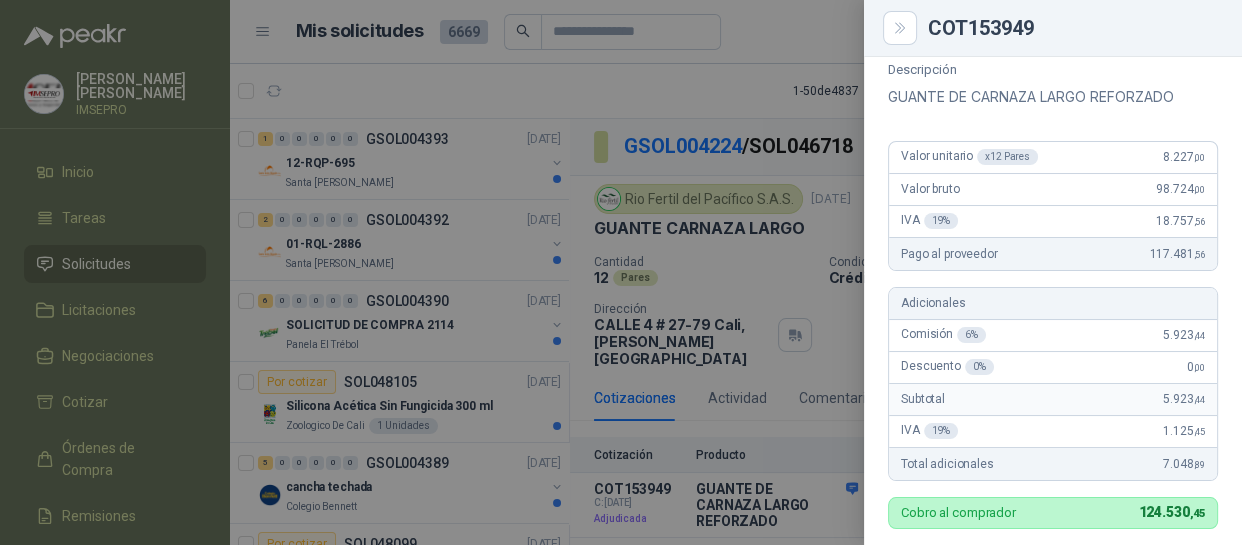 click at bounding box center [621, 272] 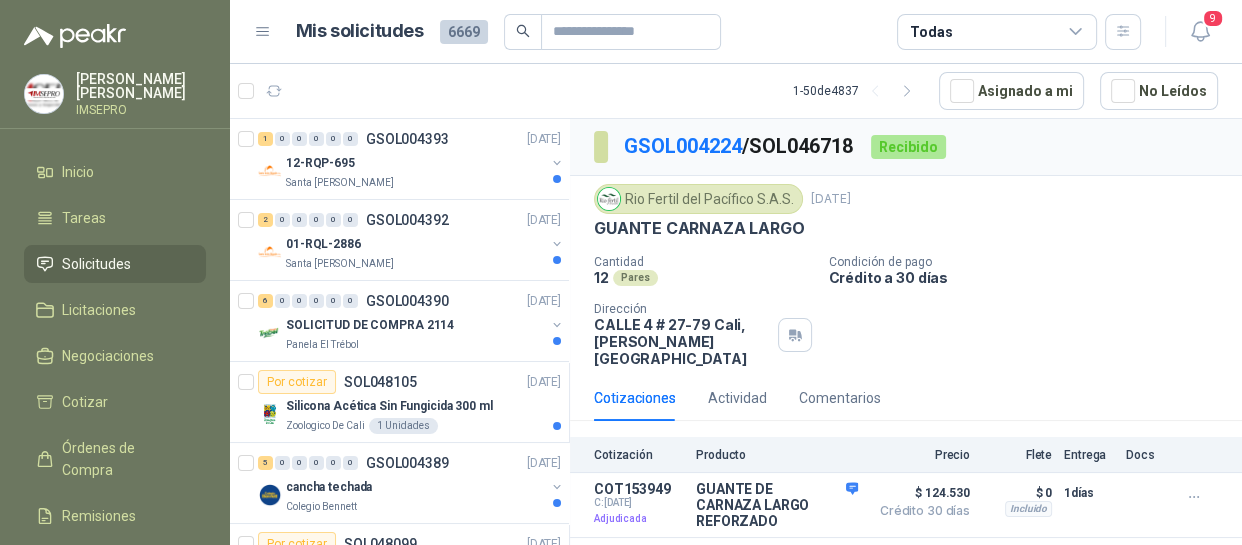 type 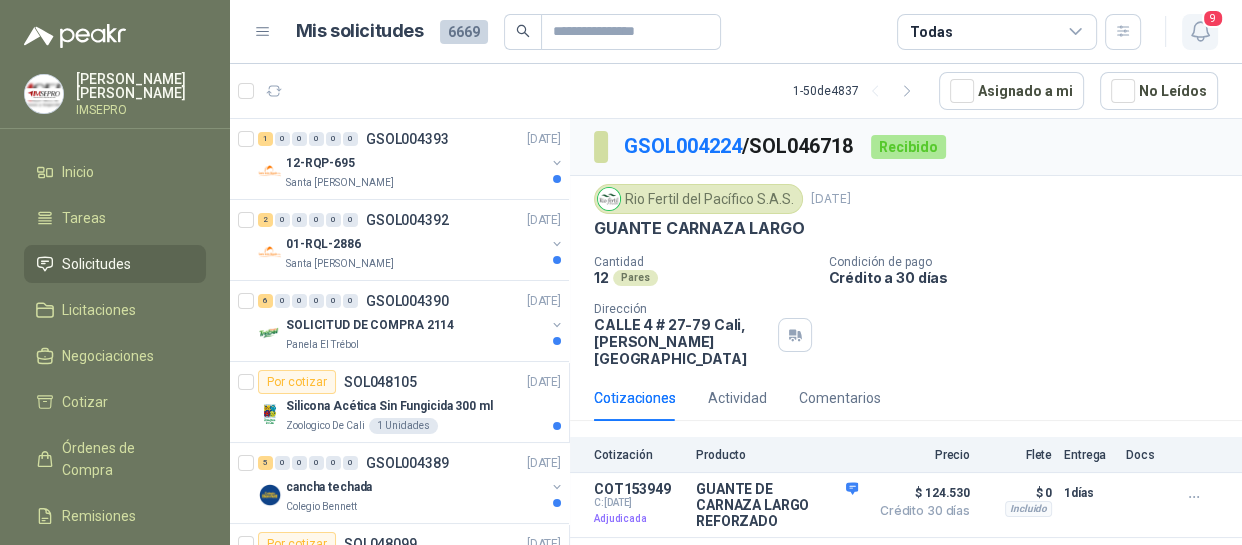 click 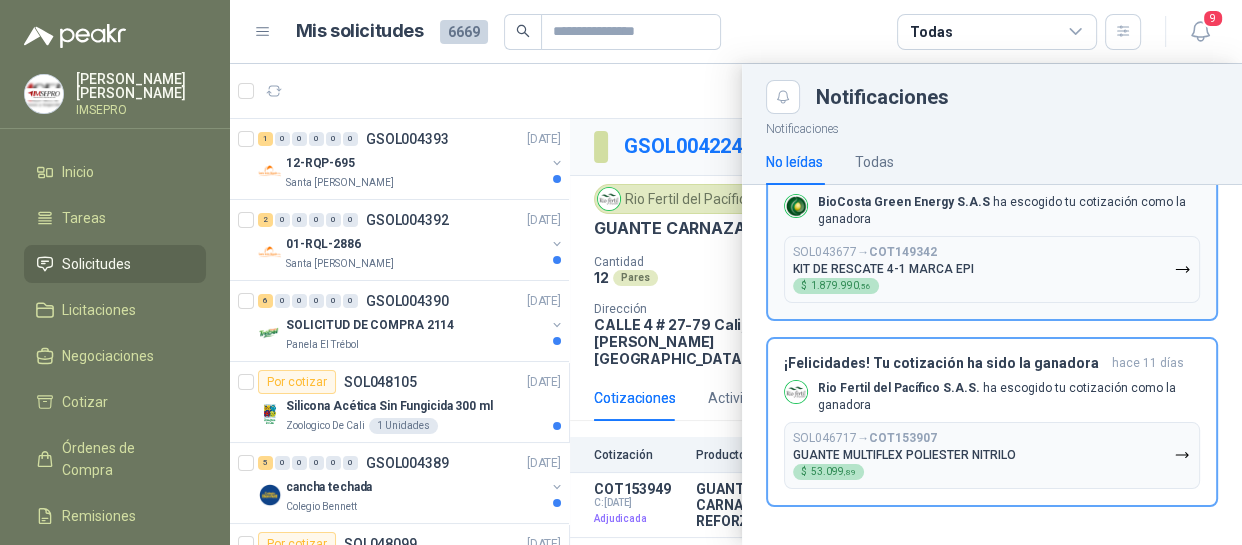click on "BioCosta [PERSON_NAME] Energy S.A.S    ha escogido tu cotización como la ganadora" at bounding box center (1009, 211) 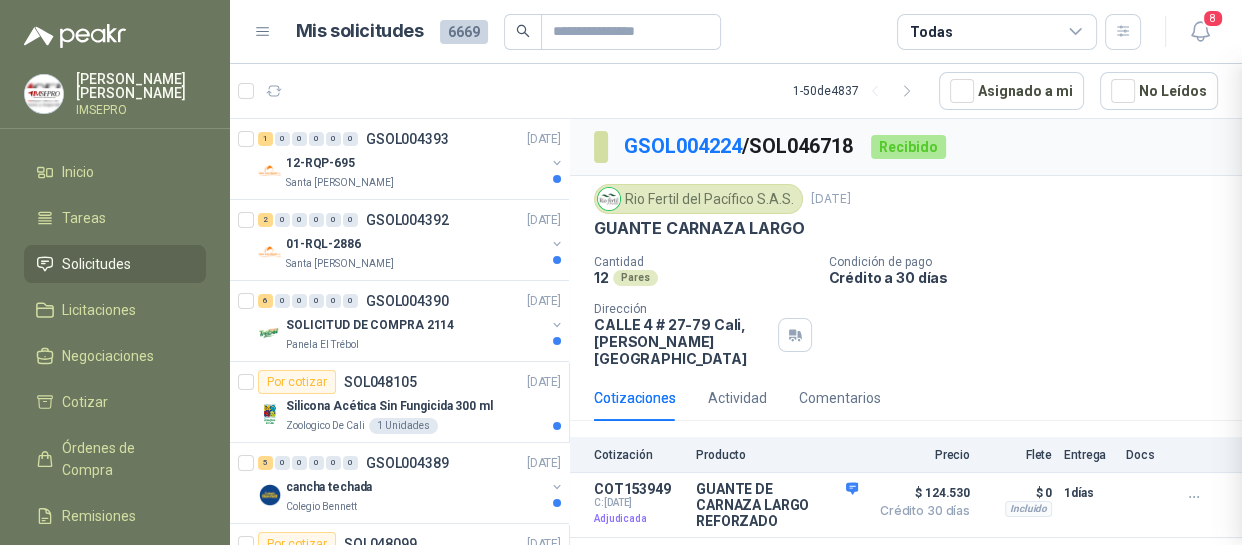 scroll, scrollTop: 1084, scrollLeft: 0, axis: vertical 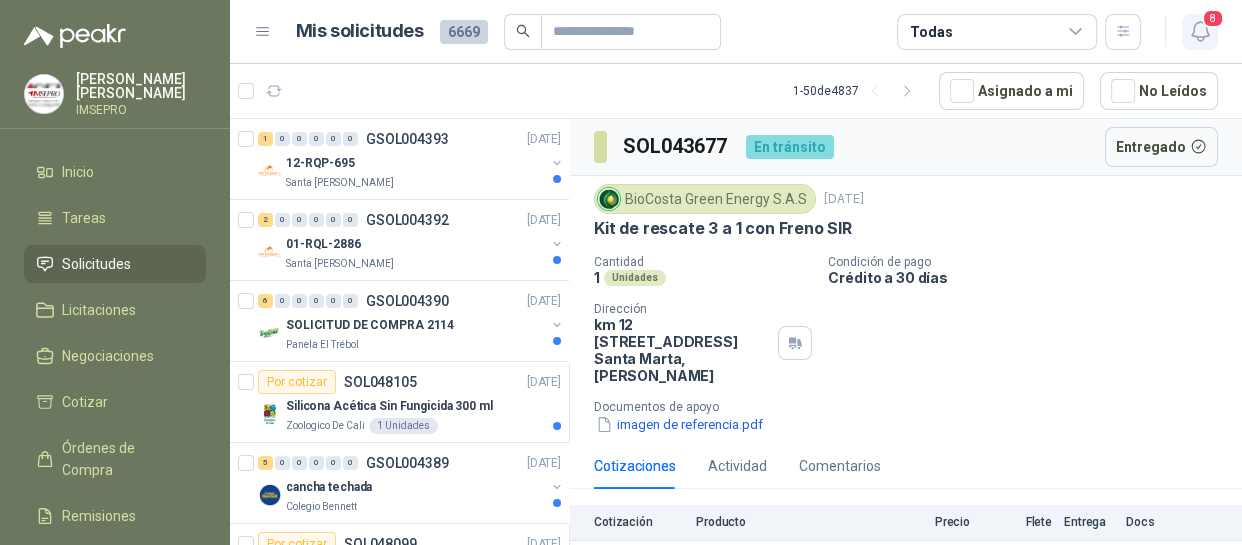 click 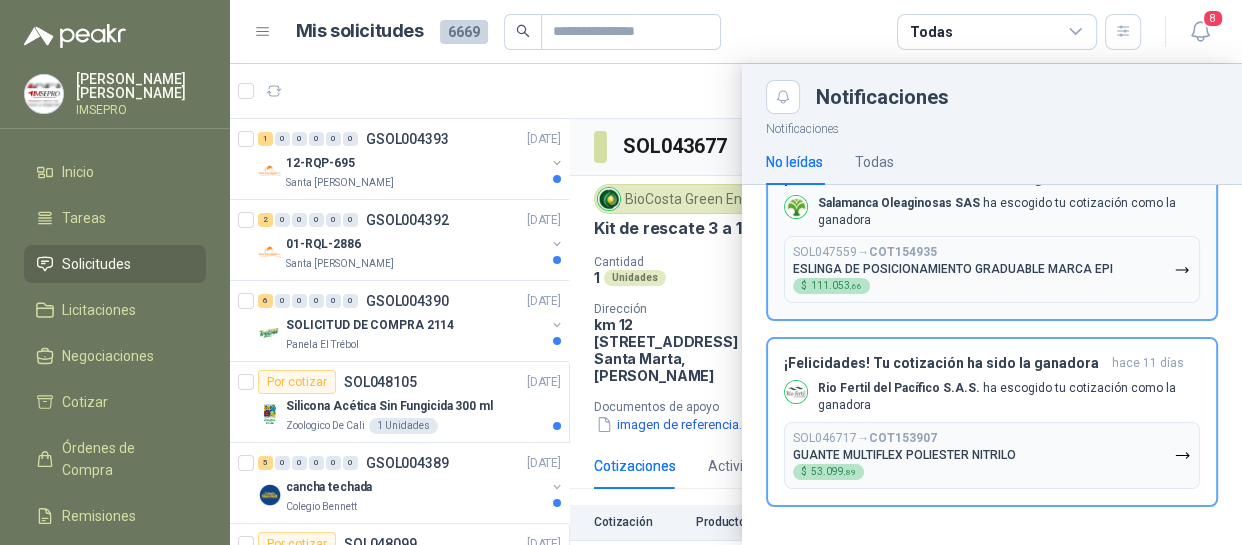 click on "ESLINGA DE POSICIONAMIENTO GRADUABLE MARCA EPI" at bounding box center [953, 269] 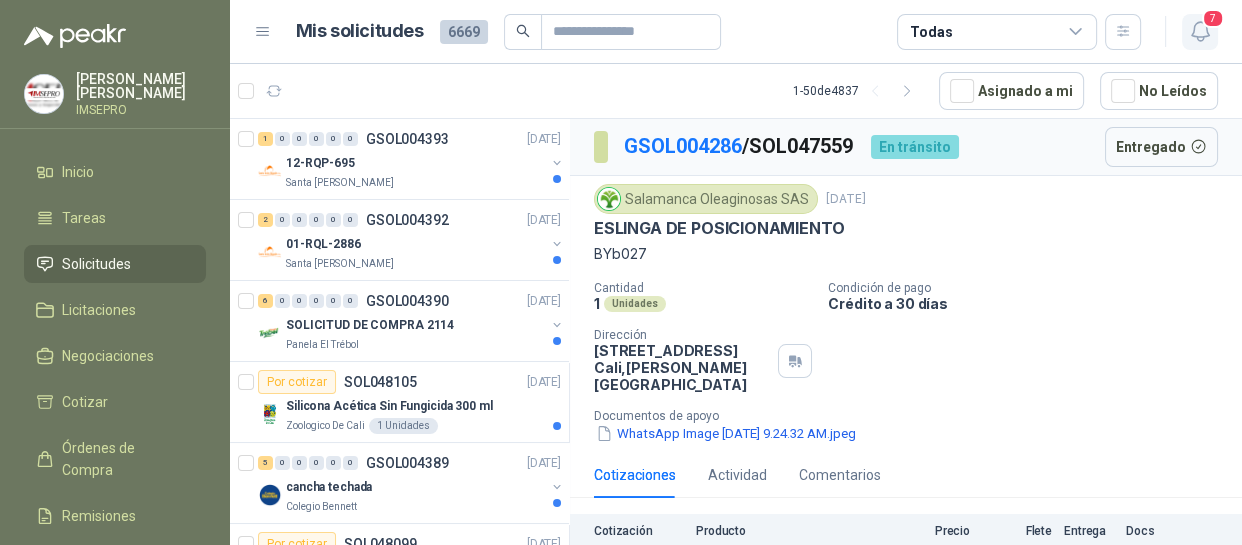 click 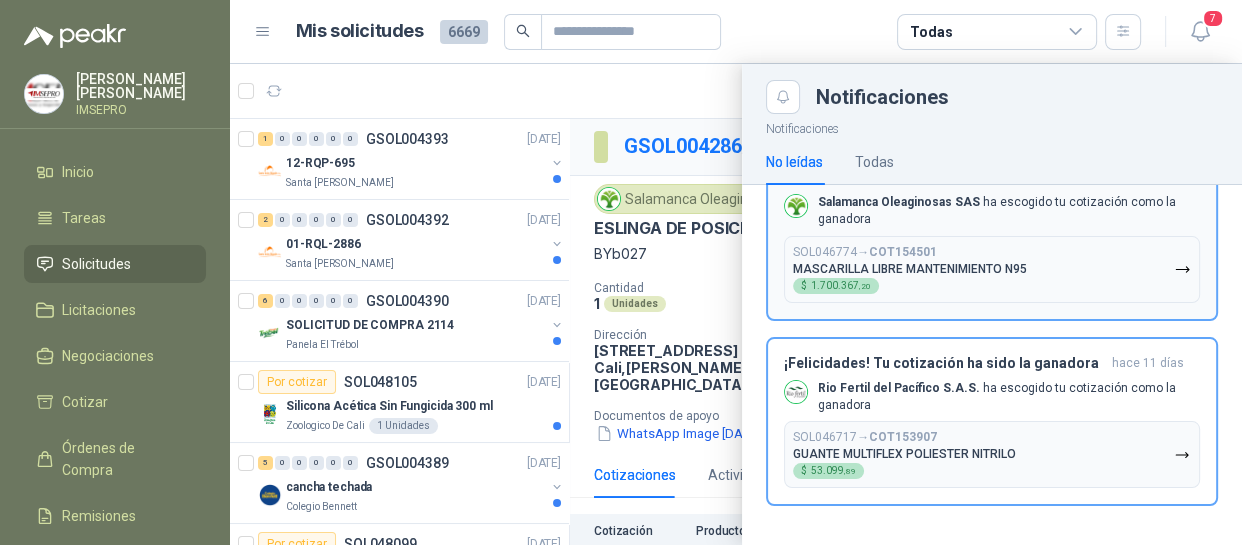 click on "SOL046774  →  COT154501 MASCARILLA LIBRE MANTENIMIENTO N95 $  1.700.367 ,20" at bounding box center (992, 269) 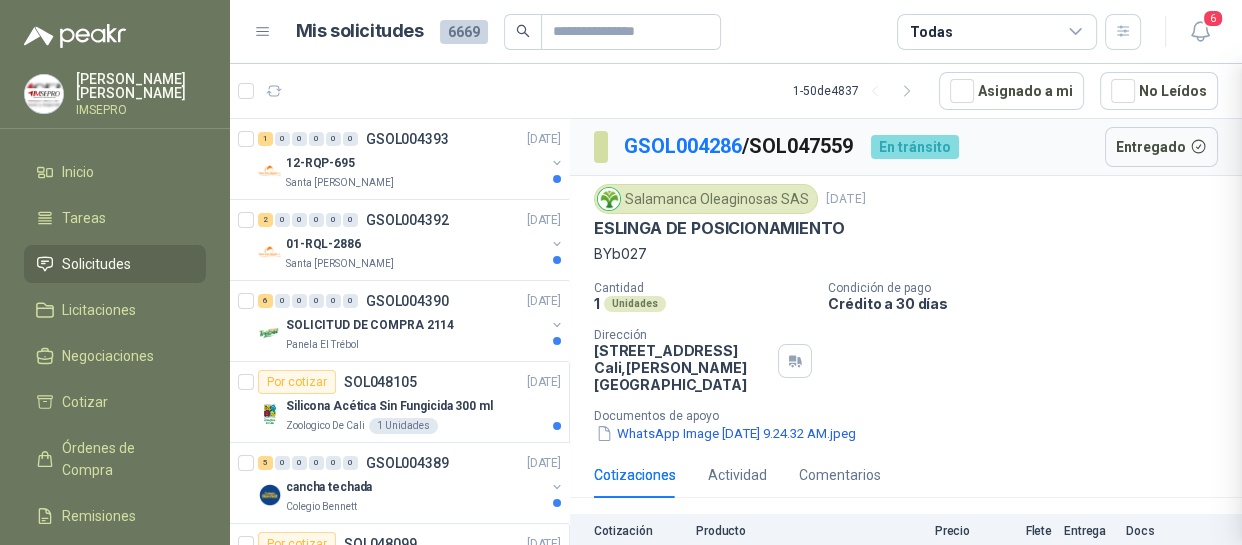 scroll, scrollTop: 713, scrollLeft: 0, axis: vertical 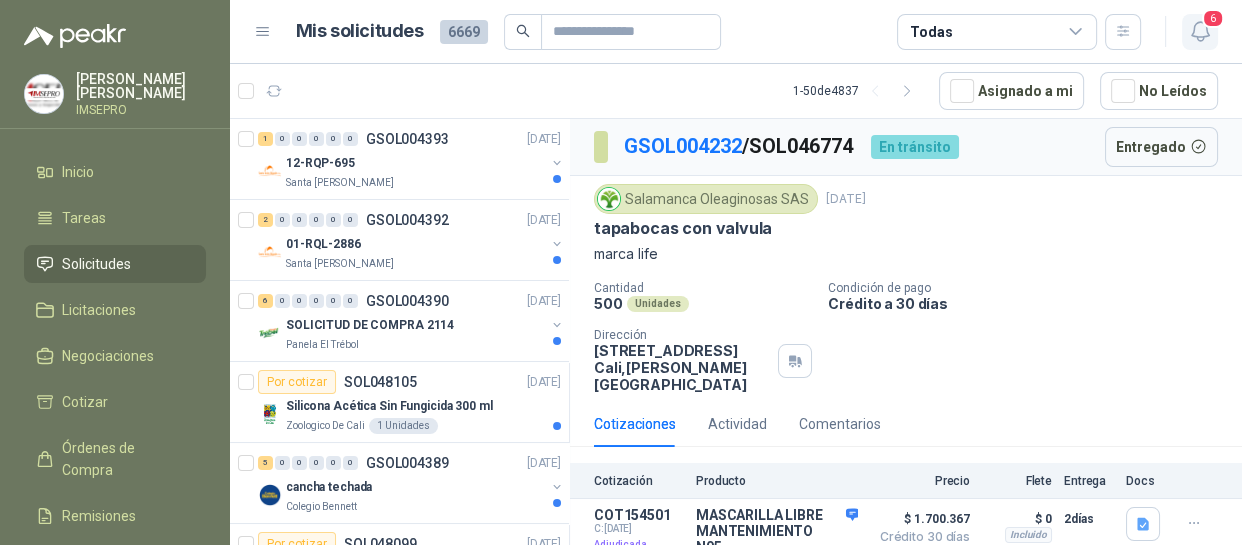 click 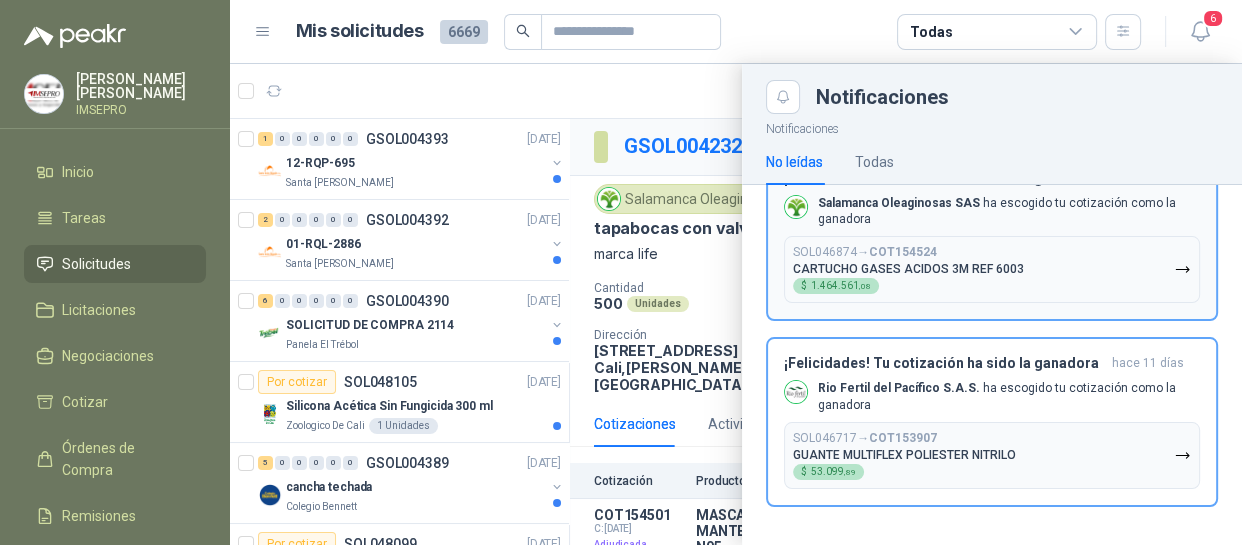 drag, startPoint x: 1080, startPoint y: 239, endPoint x: 1105, endPoint y: 212, distance: 36.796738 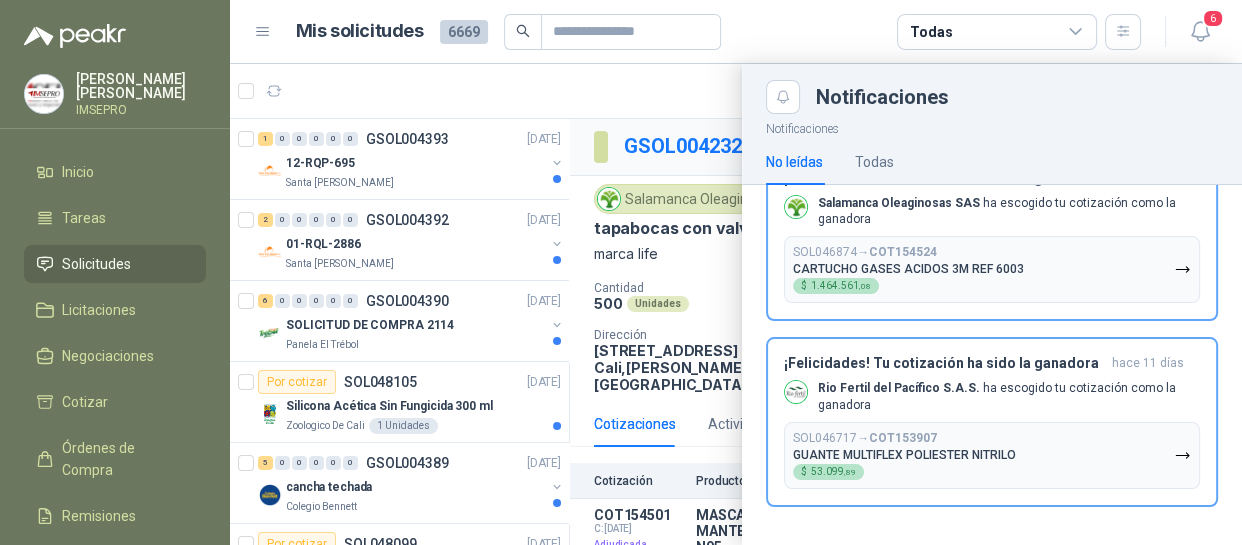 scroll, scrollTop: 528, scrollLeft: 0, axis: vertical 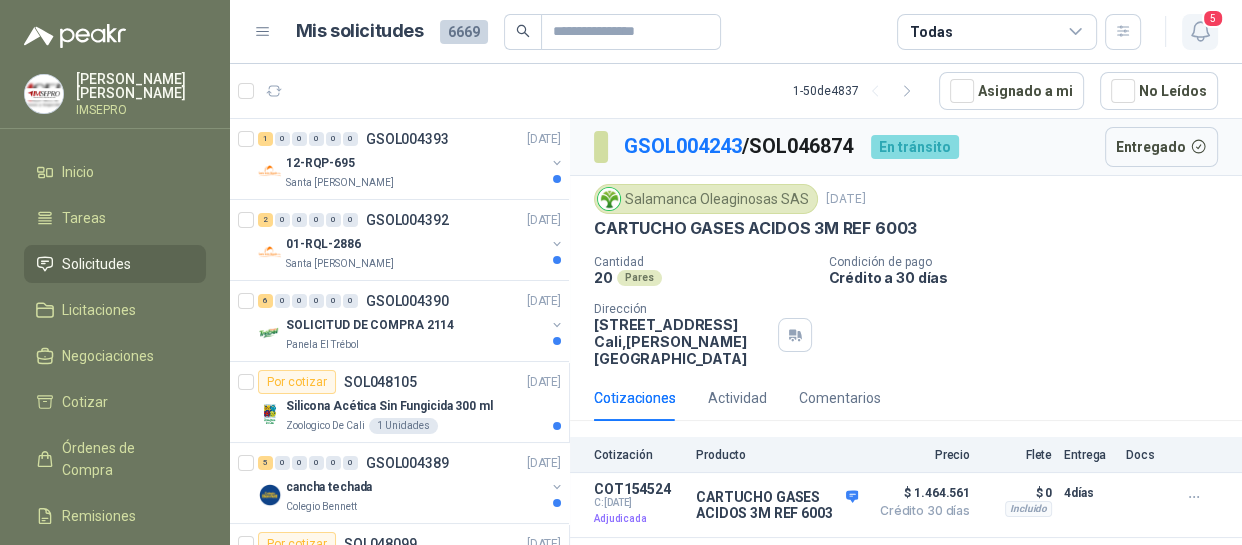 click 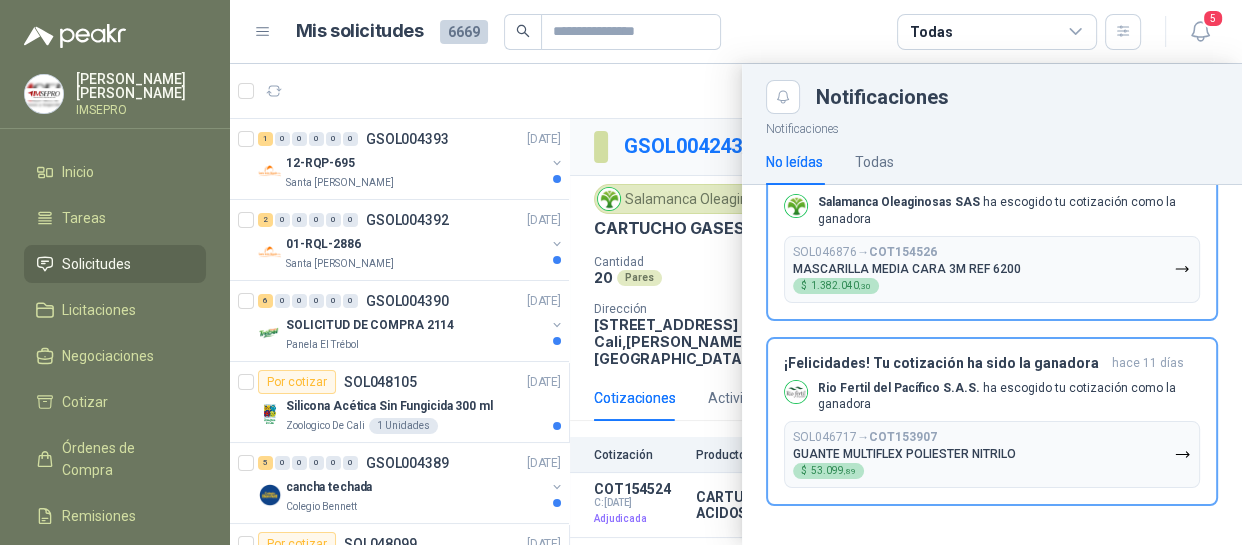 click on "Salamanca Oleaginosas SAS    ha escogido tu cotización como la ganadora" at bounding box center (1009, 211) 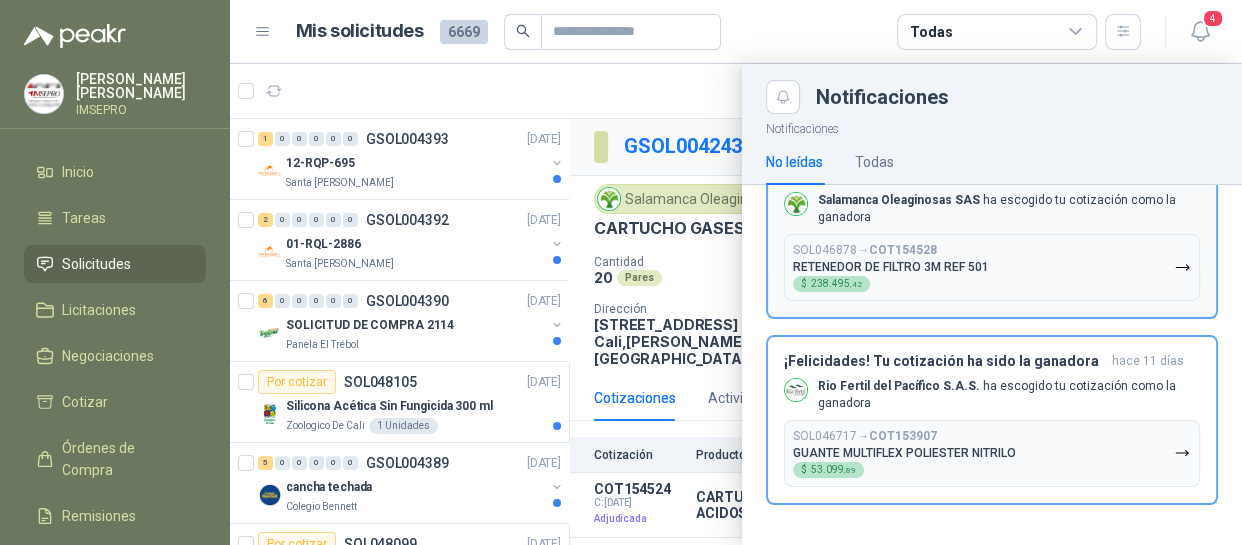 scroll, scrollTop: 342, scrollLeft: 0, axis: vertical 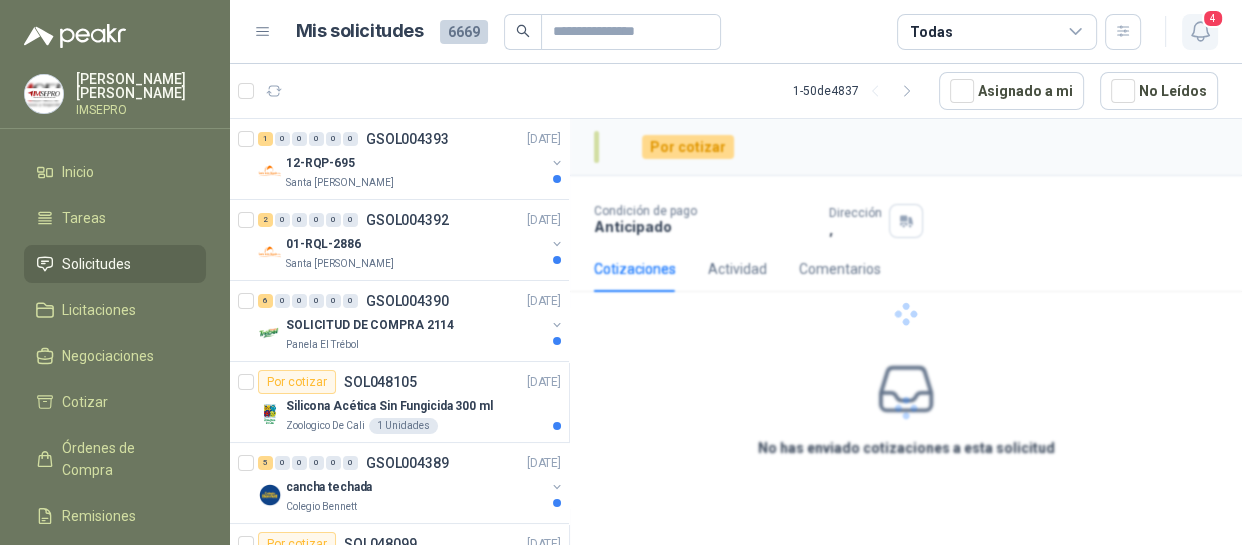 click on "4" at bounding box center (1213, 18) 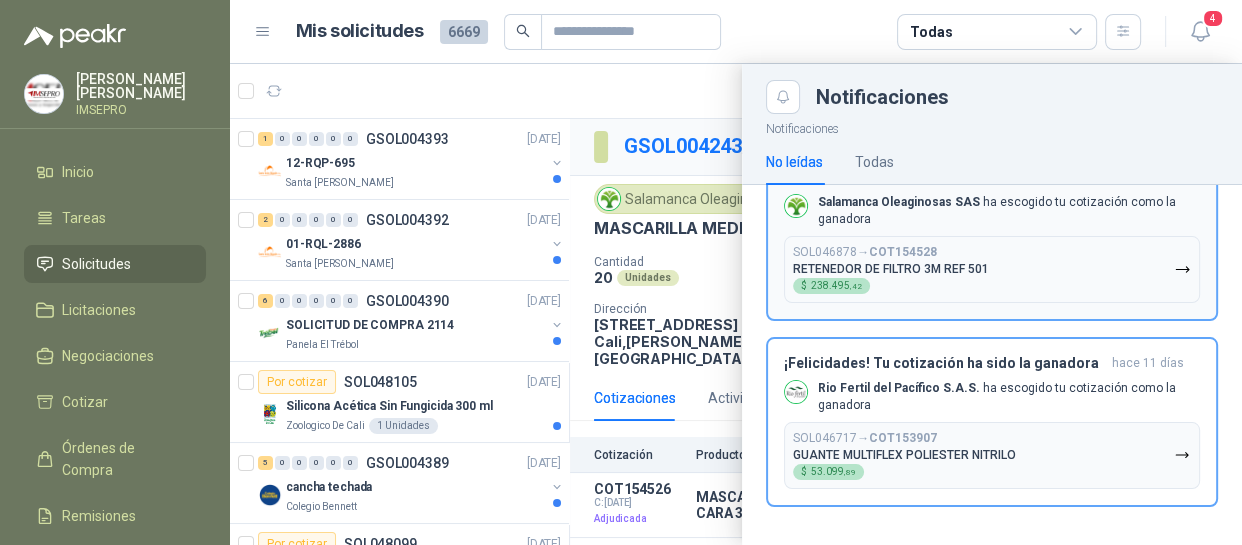 click on "SOL046878  →  COT154528 RETENEDOR DE FILTRO 3M REF 501 $  238.495 ,42" at bounding box center (992, 269) 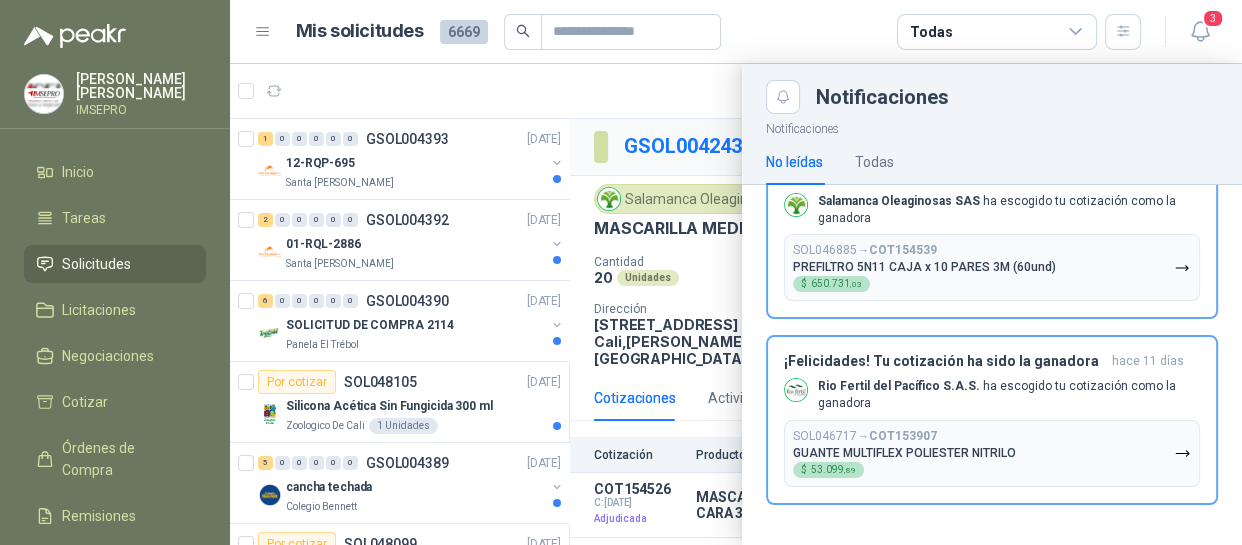 scroll, scrollTop: 157, scrollLeft: 0, axis: vertical 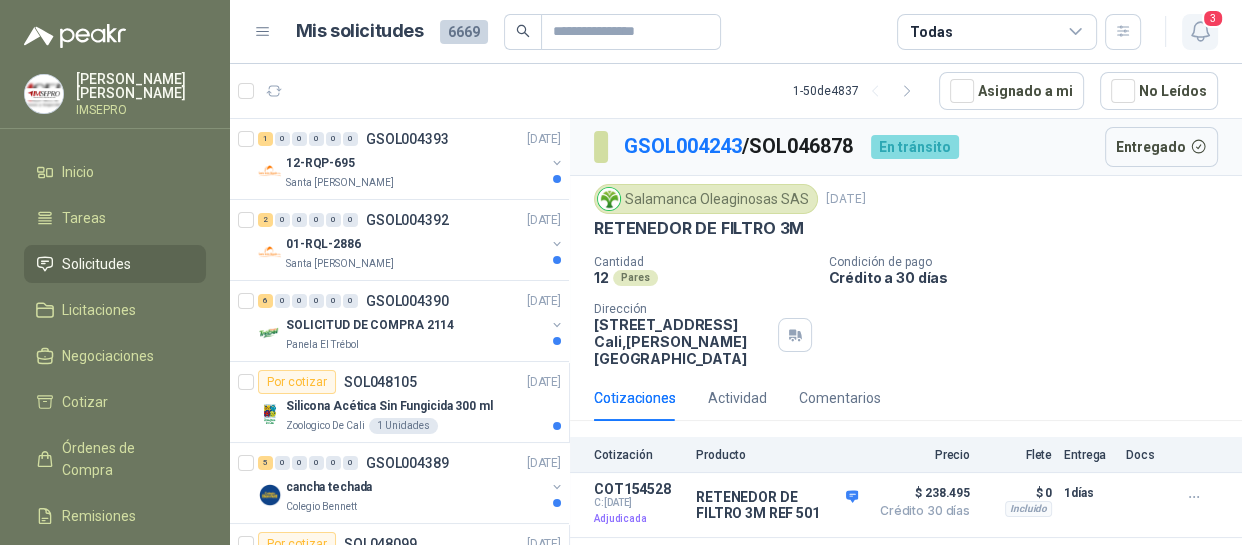 click 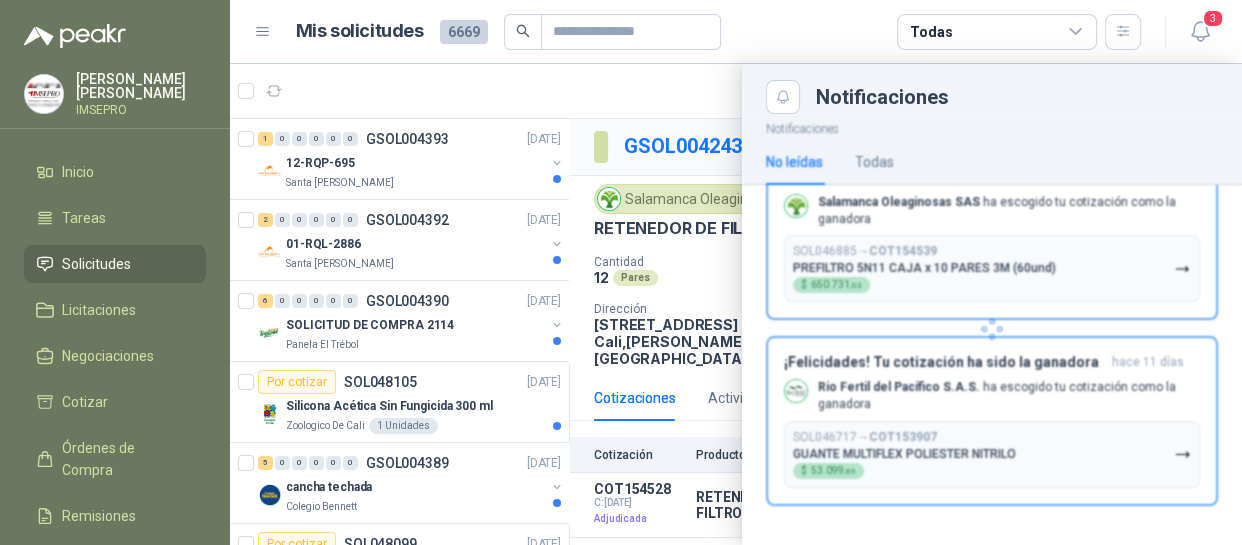 click on "SOL046885  →  COT154539 PREFILTRO 5N11 CAJA x 10 PARES 3M (60und) $  650.731 ,03" at bounding box center [992, 268] 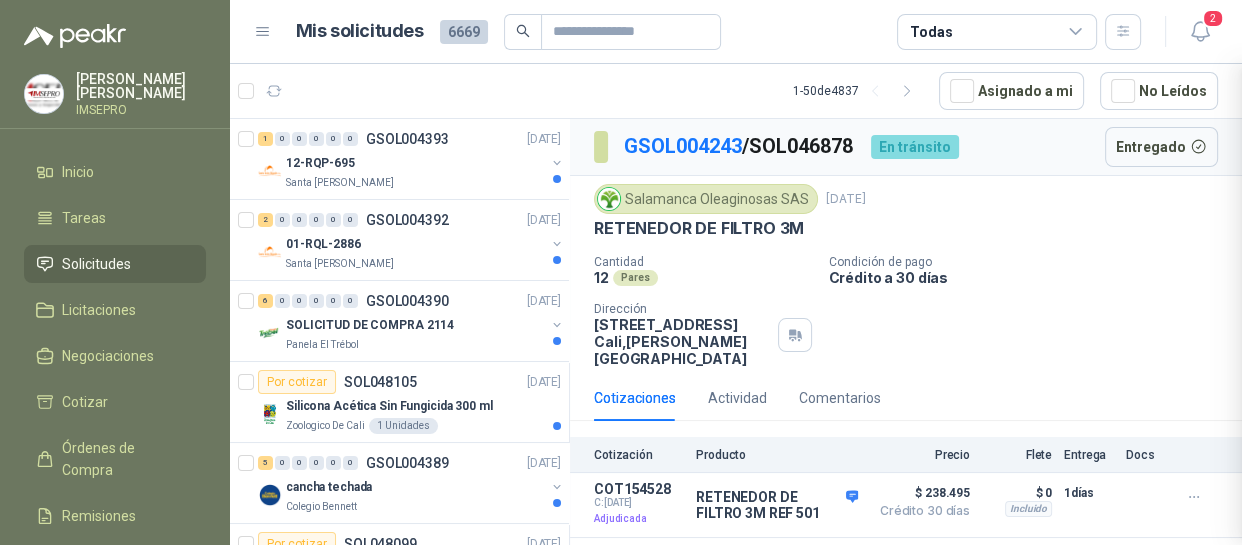 scroll, scrollTop: 0, scrollLeft: 0, axis: both 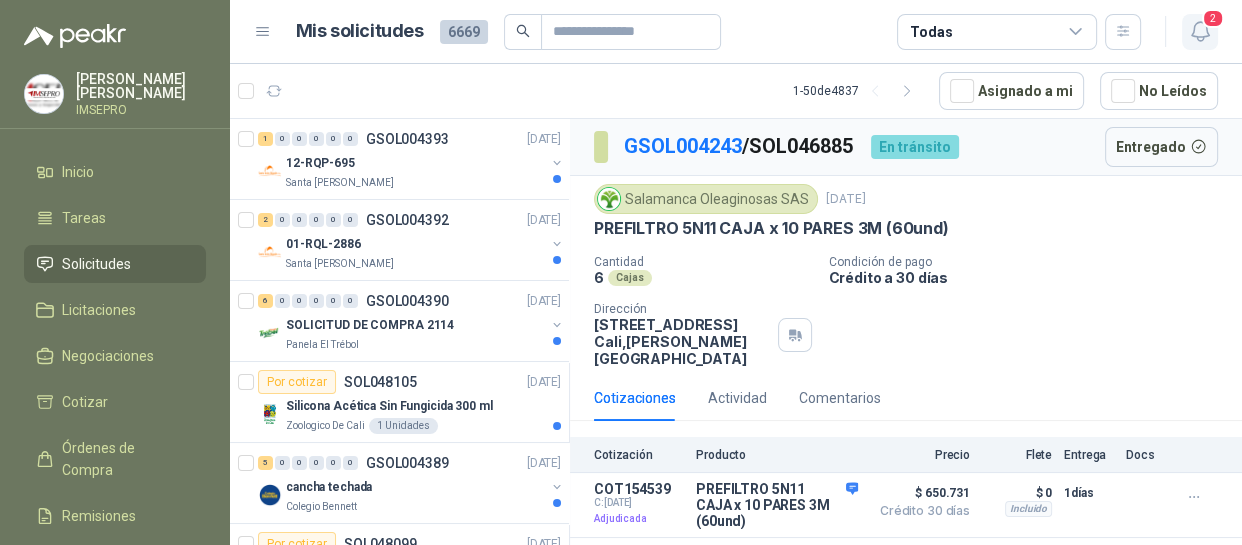 click 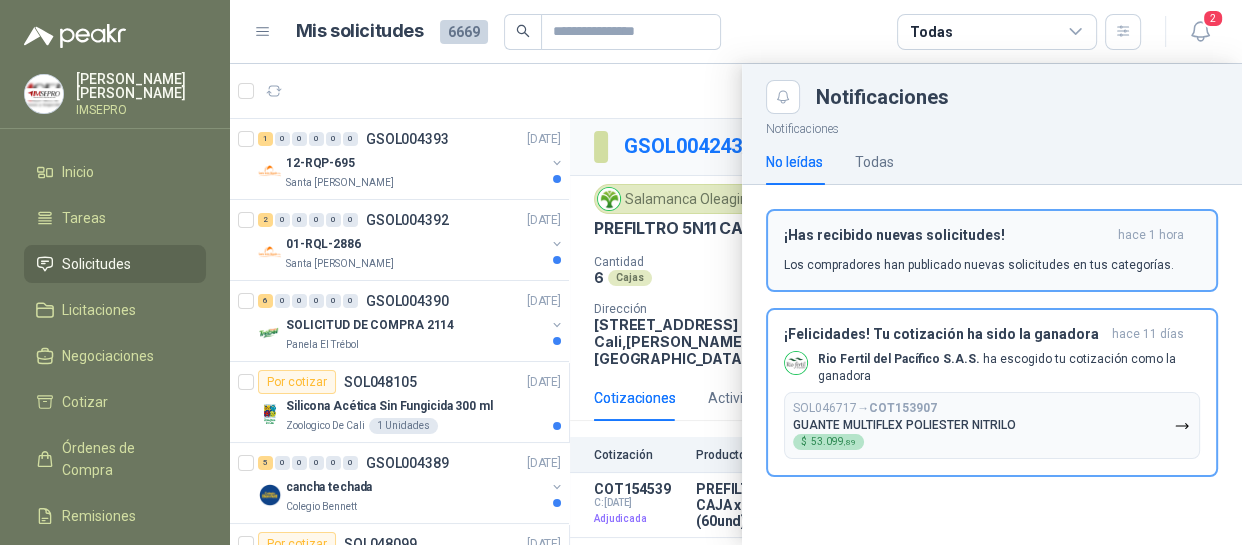 click on "¡Has recibido nuevas solicitudes! hace 1 hora   Los compradores han publicado nuevas solicitudes en tus categorías." at bounding box center (992, 250) 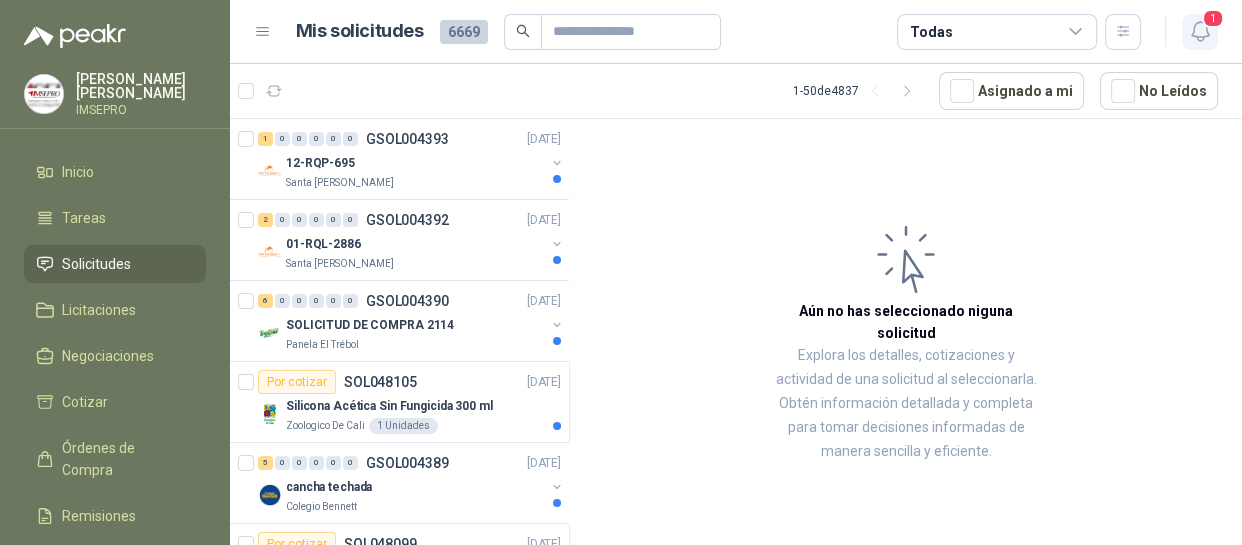 click 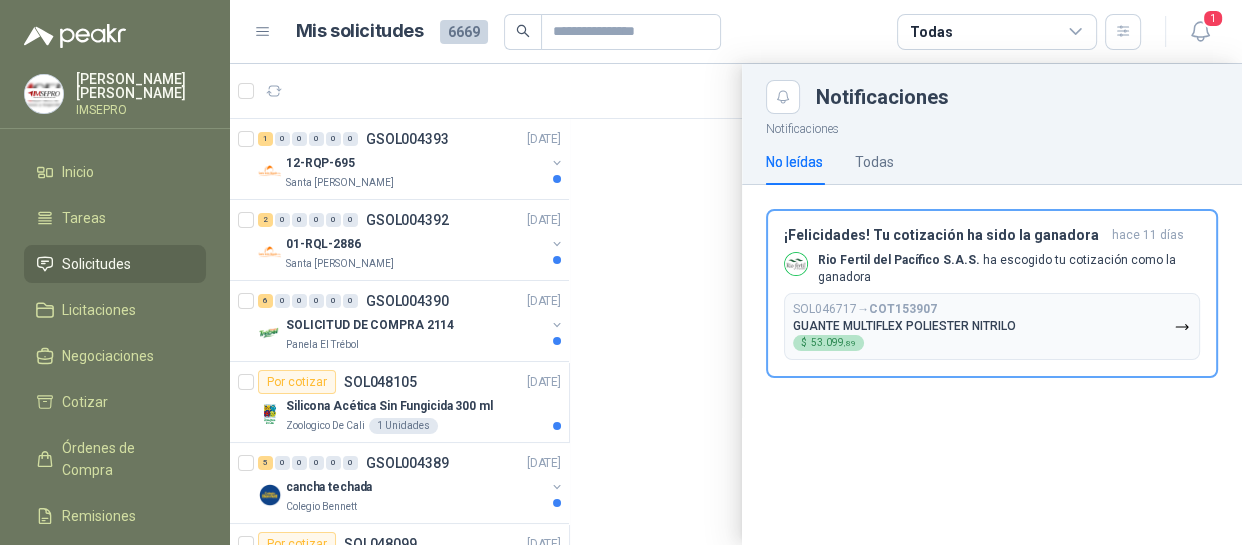 click on "¡Felicidades! Tu cotización ha sido la ganadora [DATE]   Rio Fertil [PERSON_NAME] S.A.S.    ha escogido tu cotización como la ganadora SOL046717  →  COT153907 GUANTE MULTIFLEX  POLIESTER NITRILO  $  53.099 ,89" at bounding box center [992, 294] 